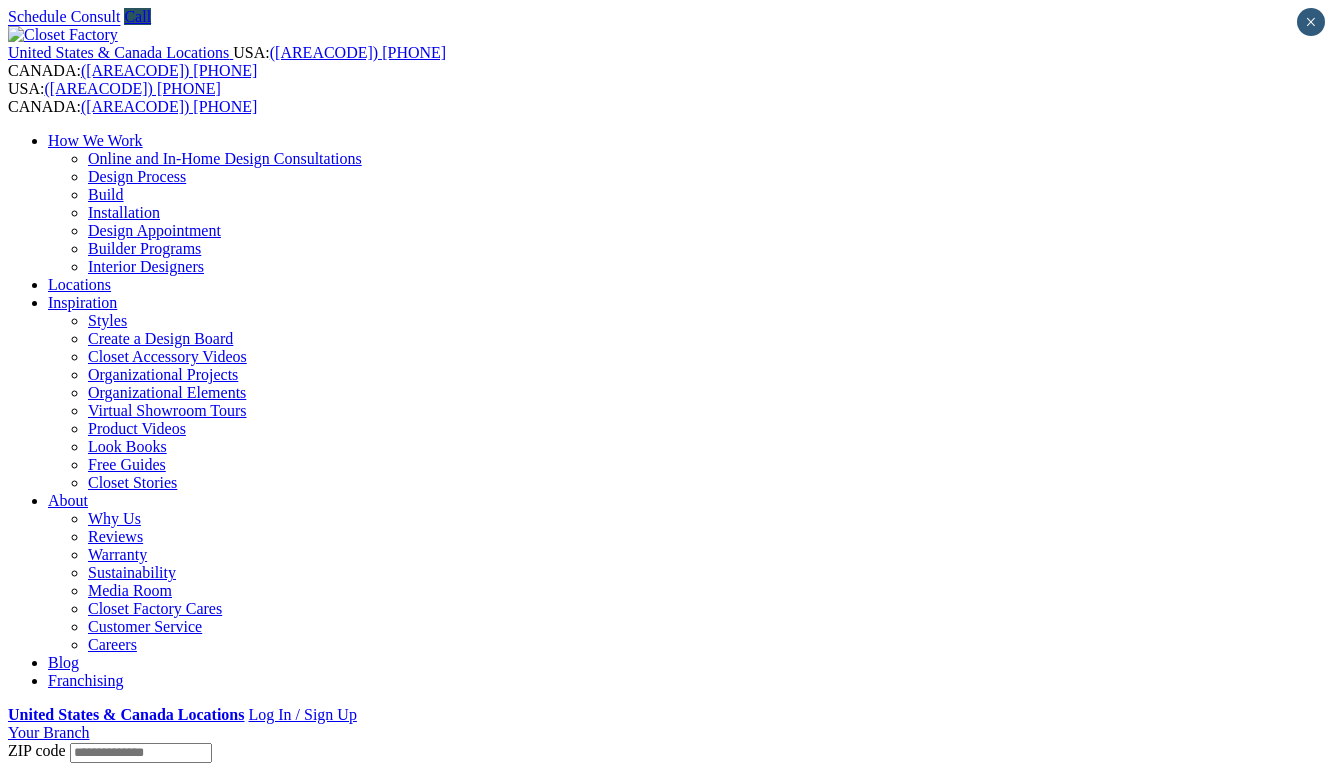 scroll, scrollTop: 0, scrollLeft: 0, axis: both 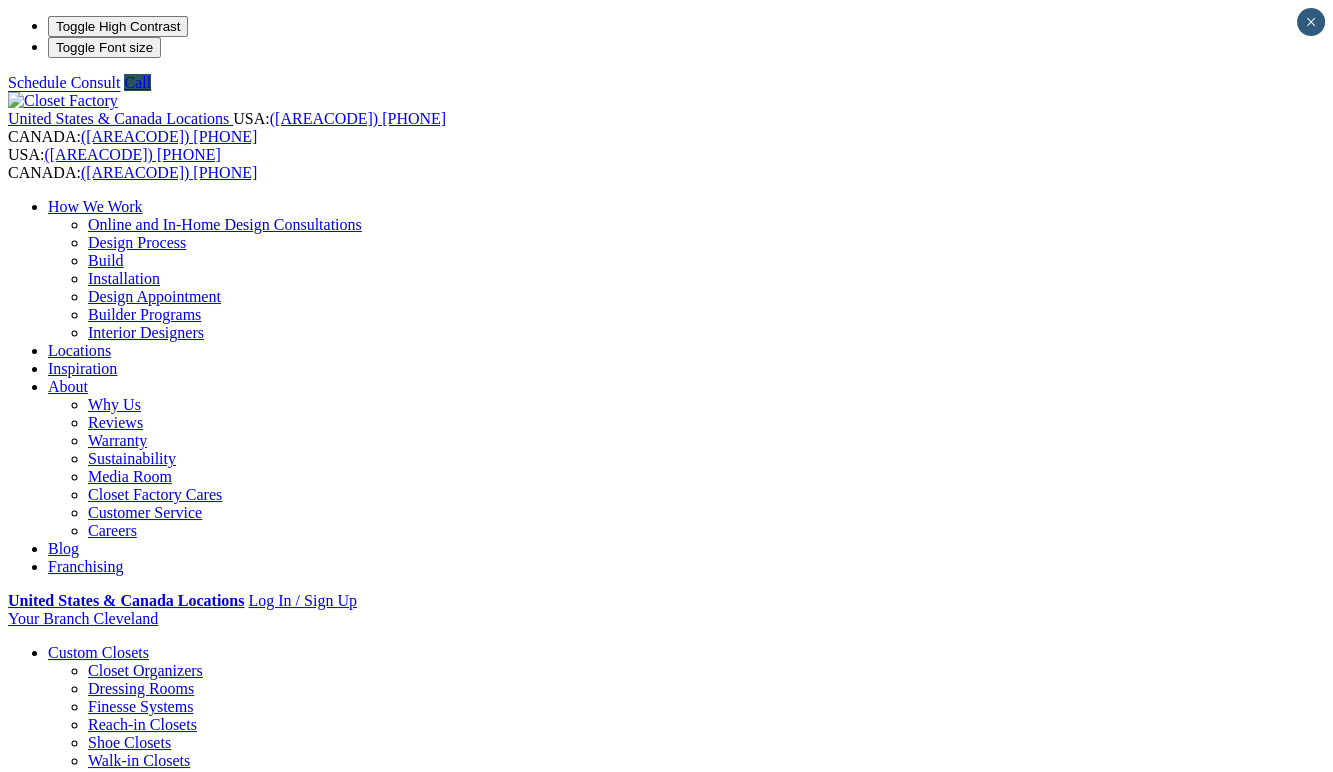 click on "Closet Organizers" at bounding box center [145, 670] 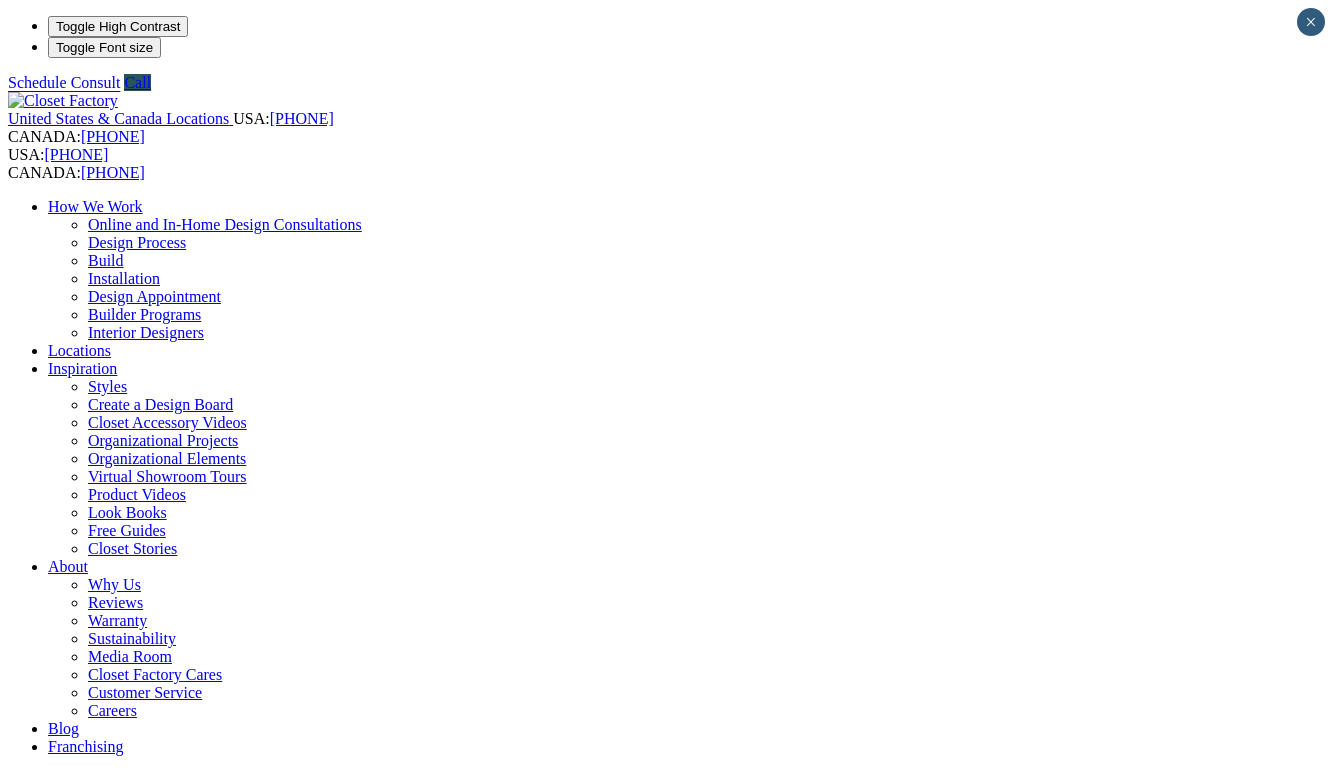 scroll, scrollTop: 0, scrollLeft: 0, axis: both 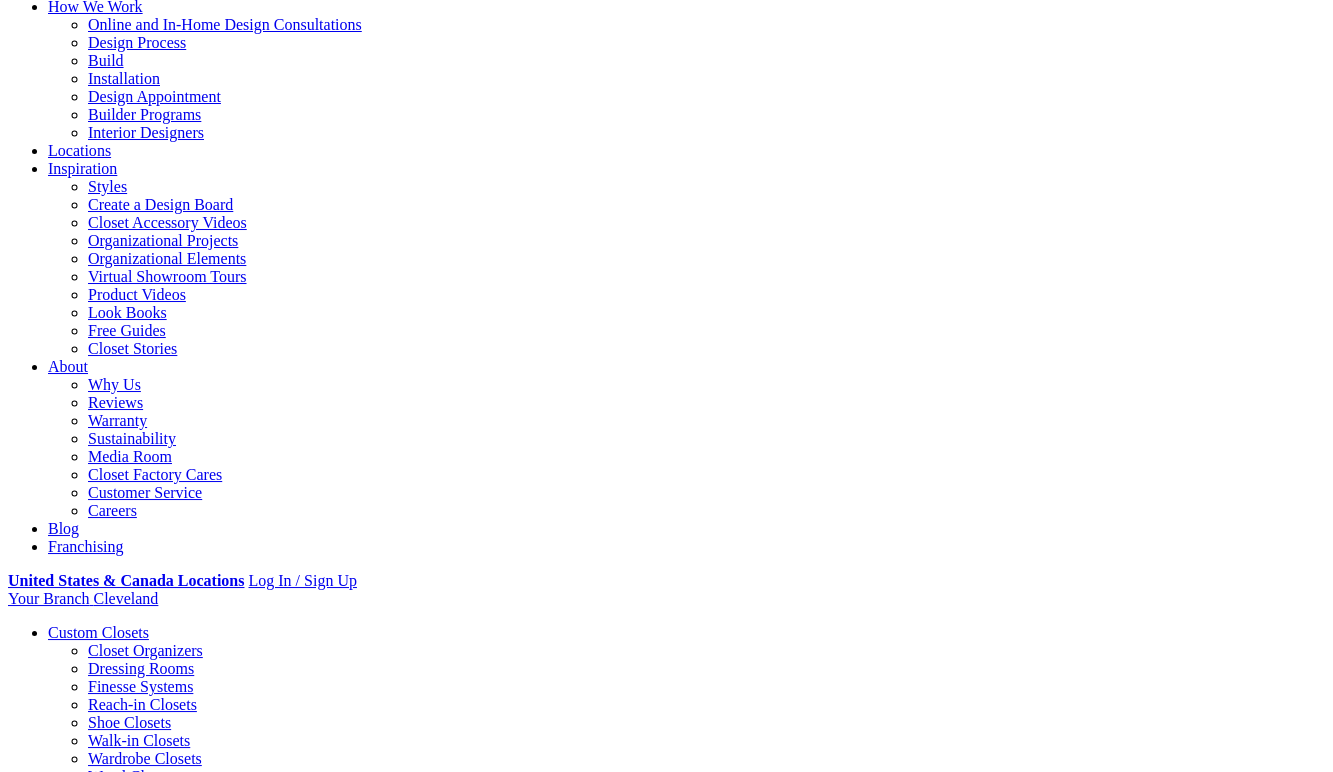 click on "CLOSE (X)" at bounding box center [46, 1653] 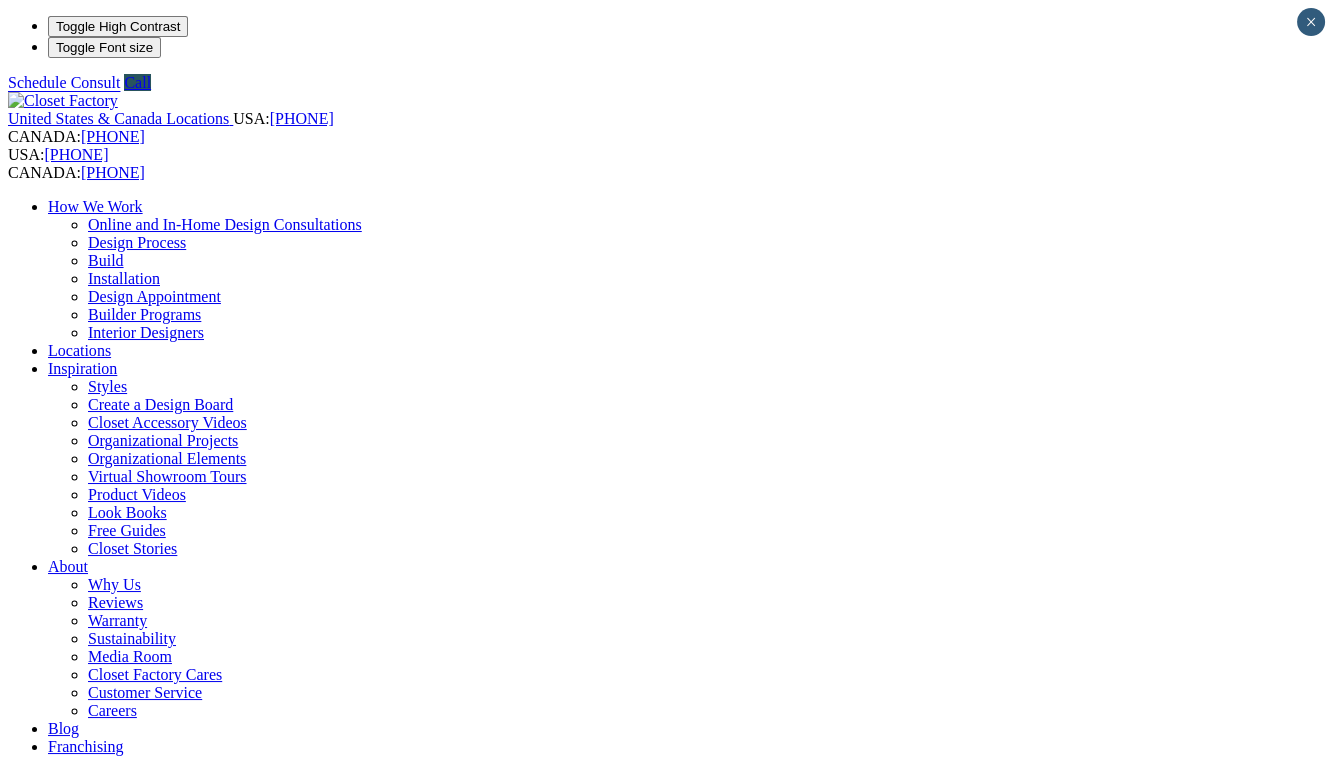 click on "Walk-in Closets" at bounding box center [139, 940] 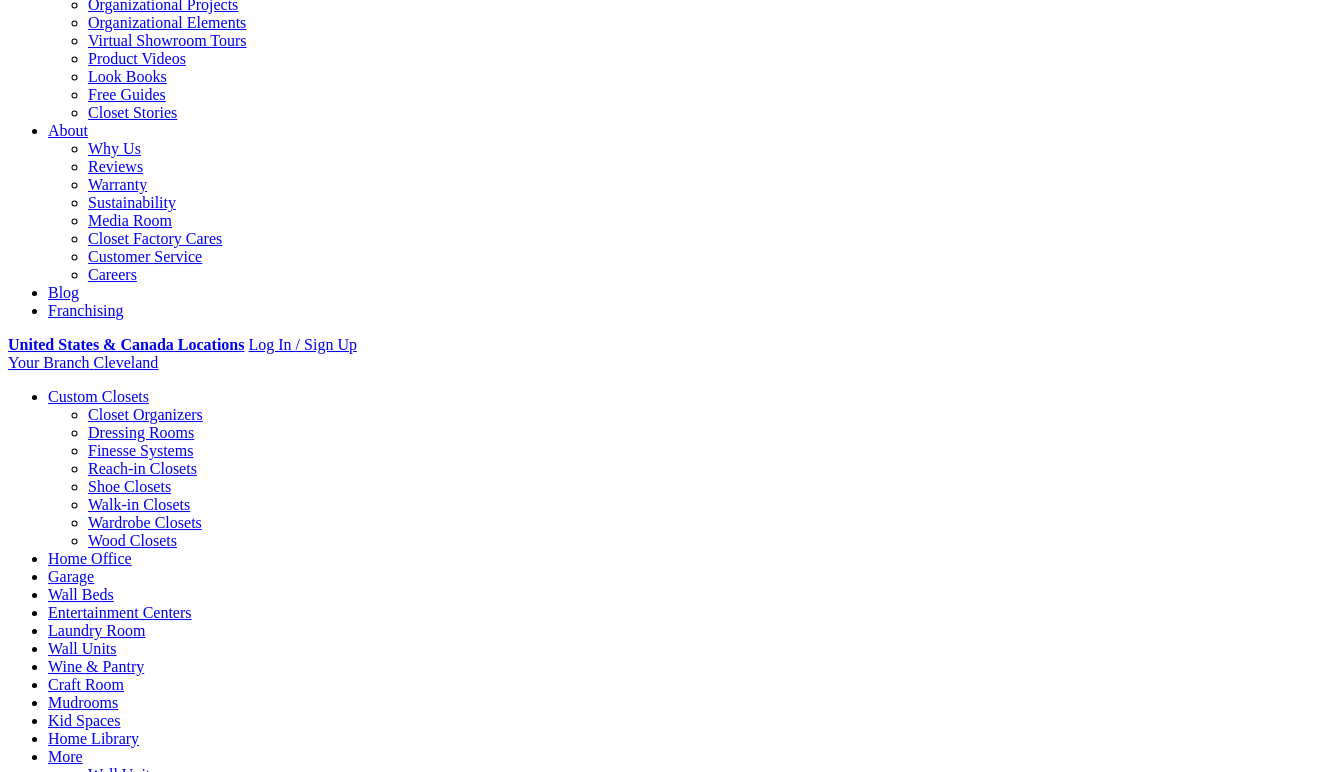 scroll, scrollTop: 500, scrollLeft: 0, axis: vertical 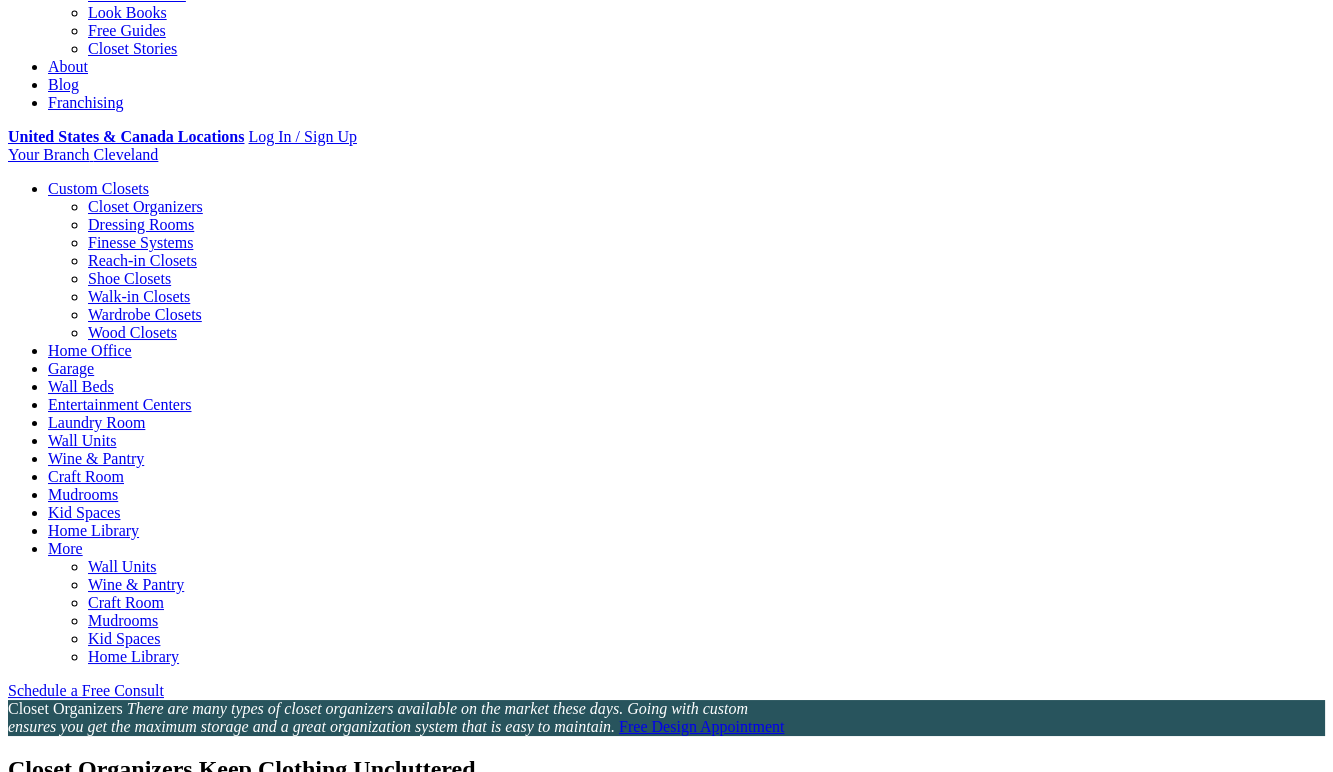 click on "Styles" at bounding box center (107, -114) 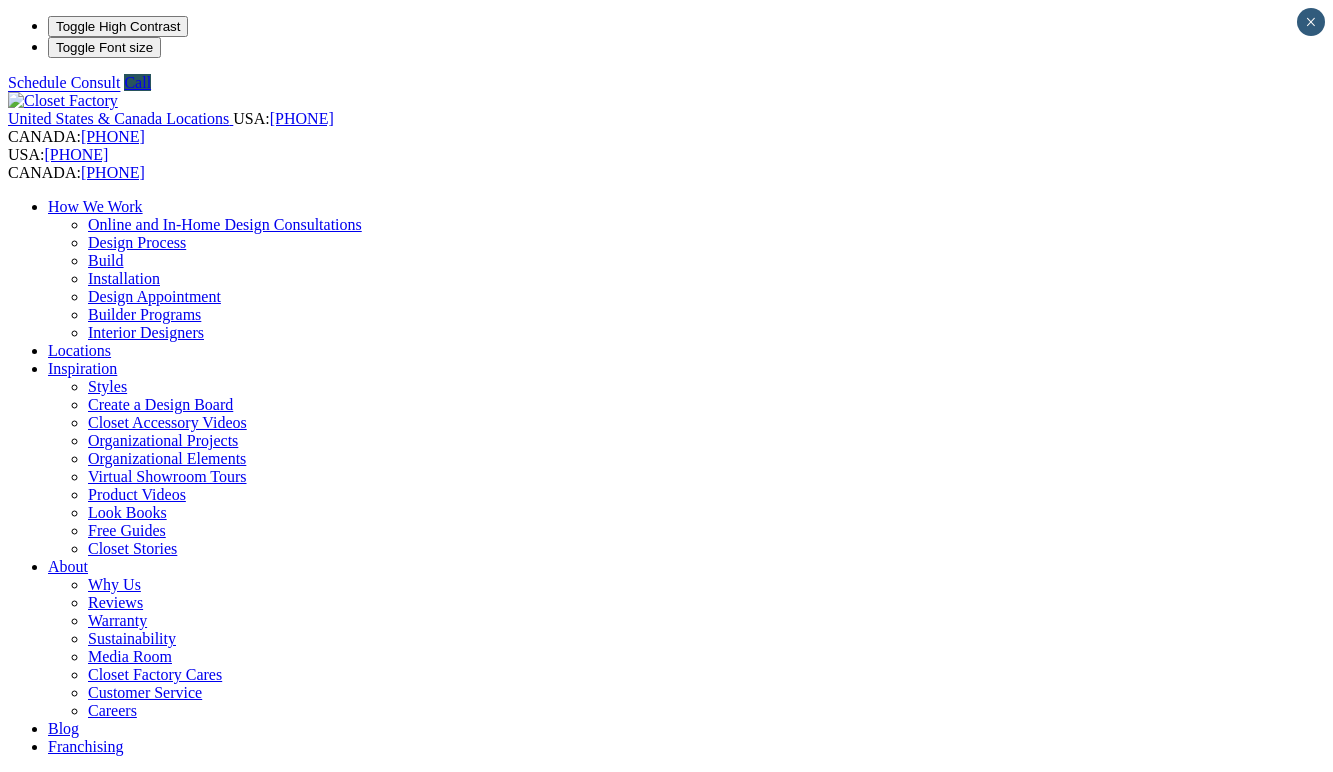 scroll, scrollTop: 0, scrollLeft: 0, axis: both 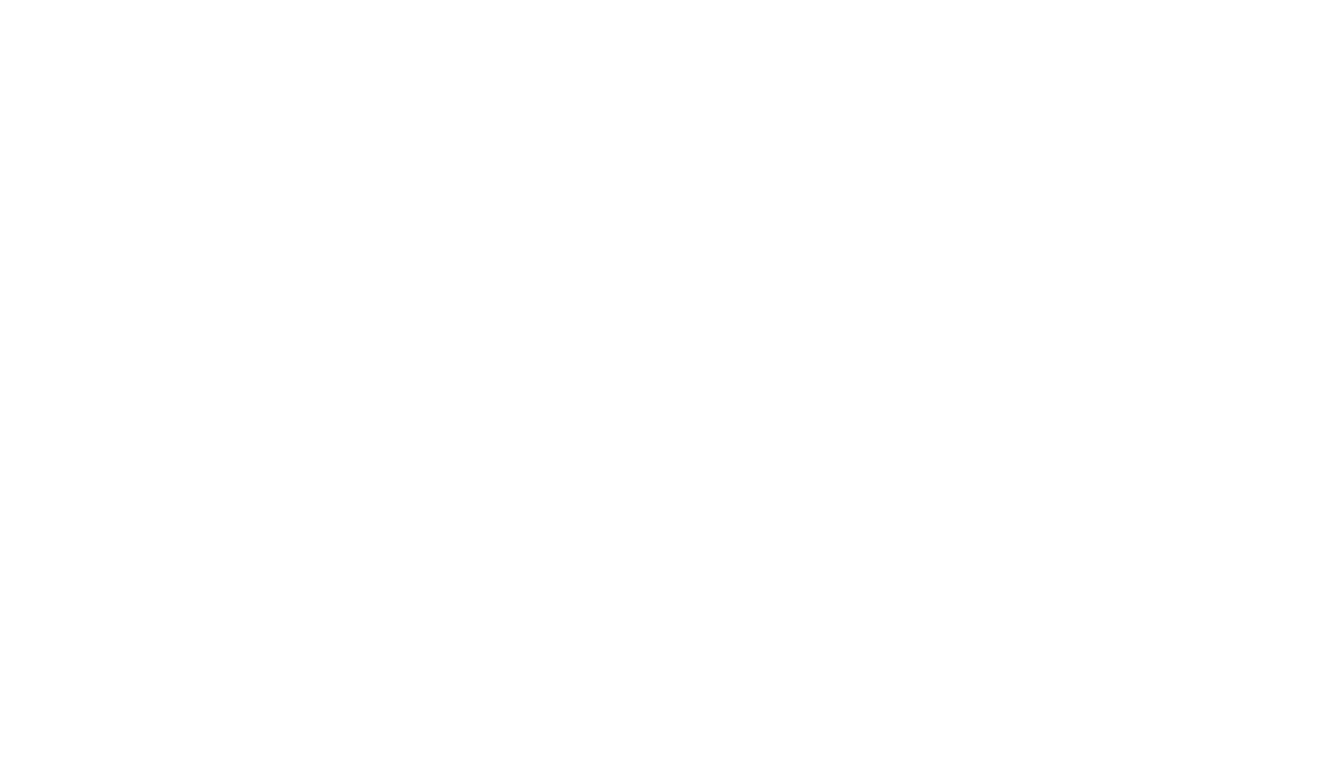 click at bounding box center [92, 3839] 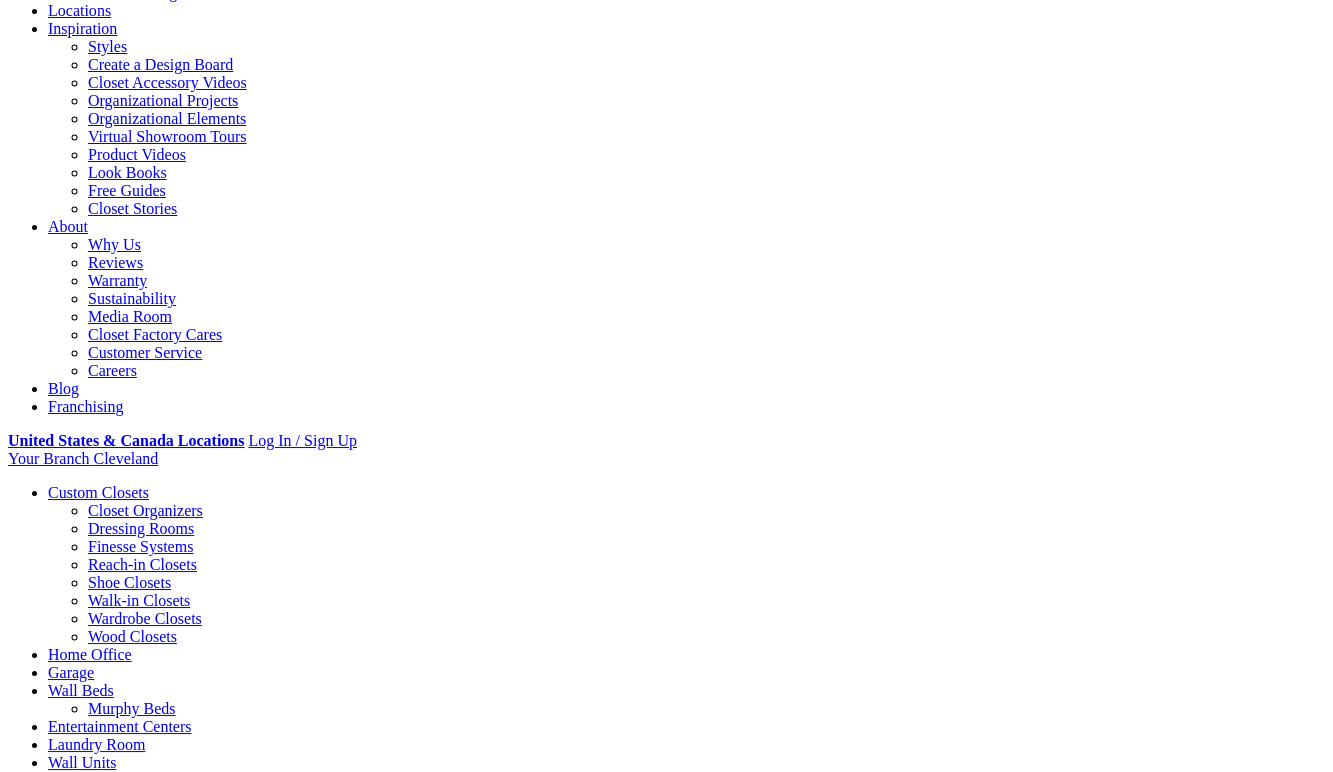 scroll, scrollTop: 0, scrollLeft: 0, axis: both 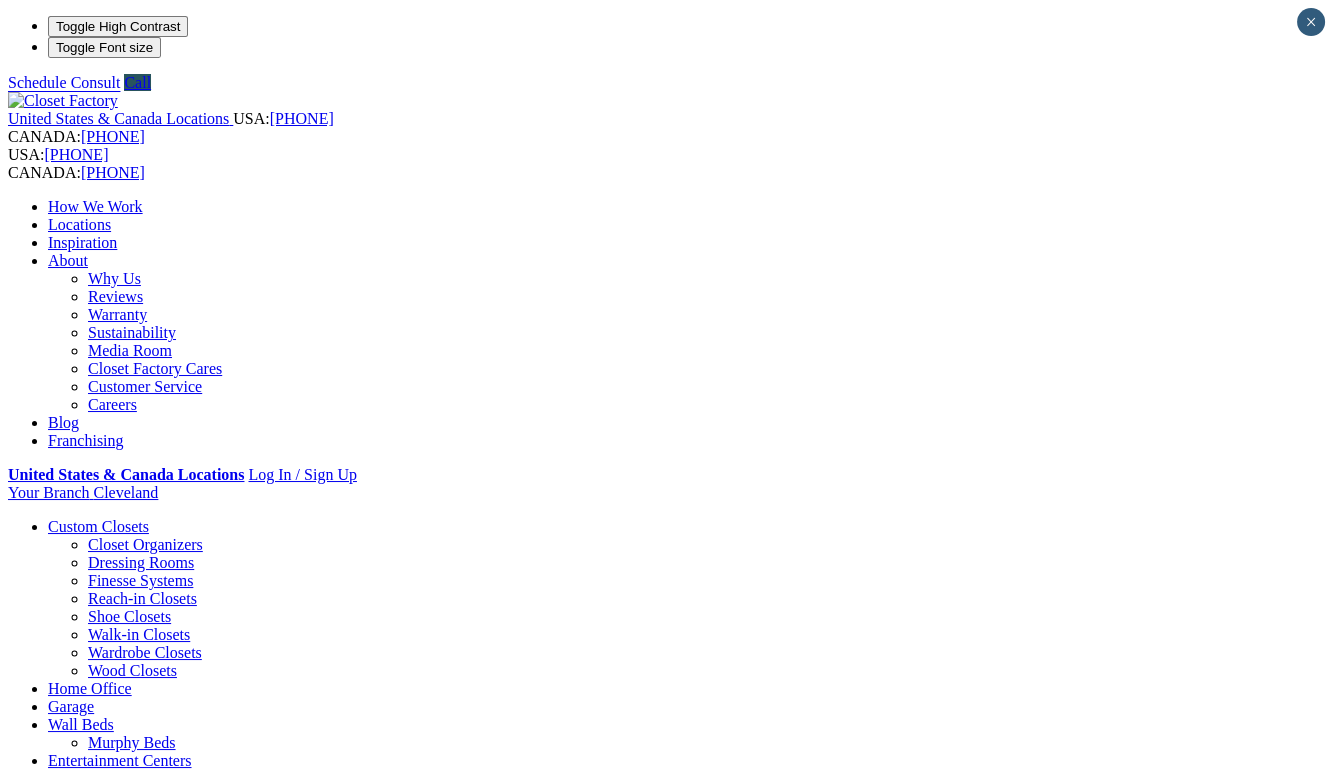 click on "Warranty" at bounding box center (117, 314) 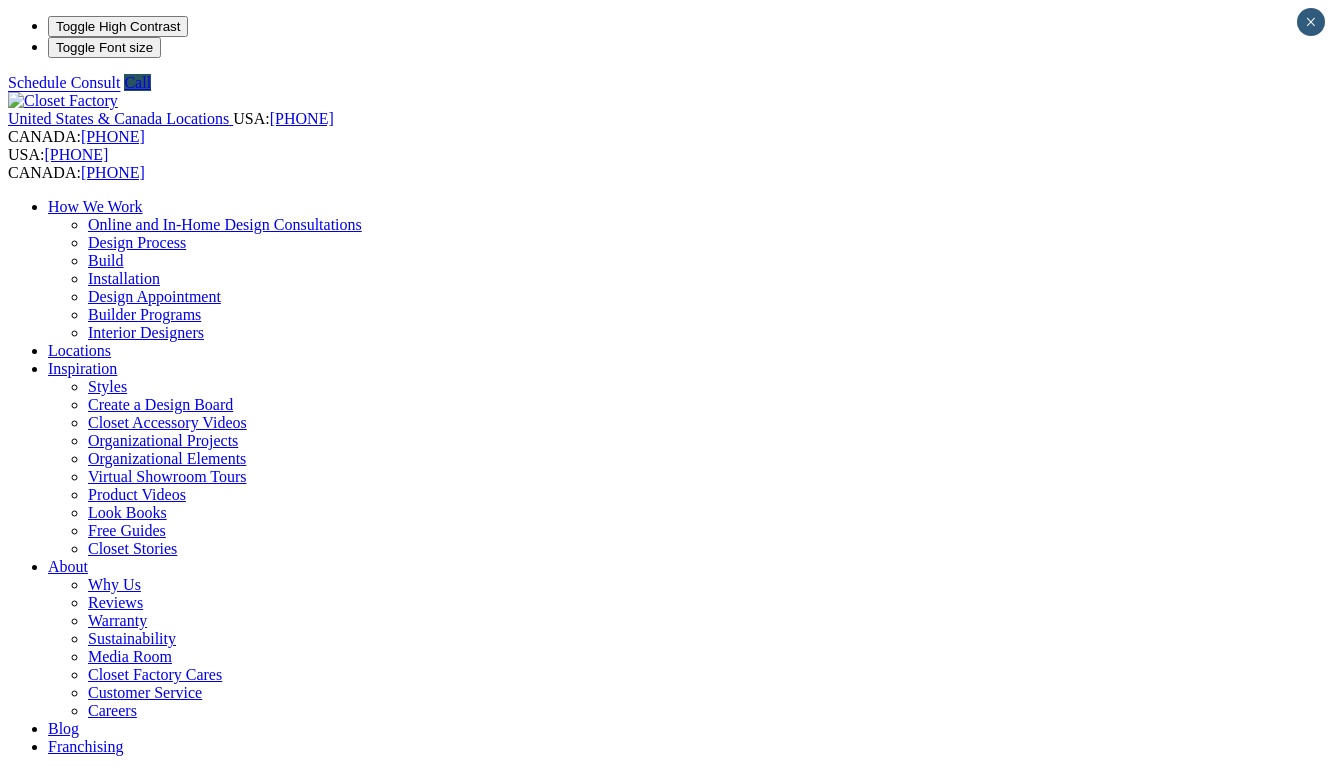 scroll, scrollTop: 0, scrollLeft: 0, axis: both 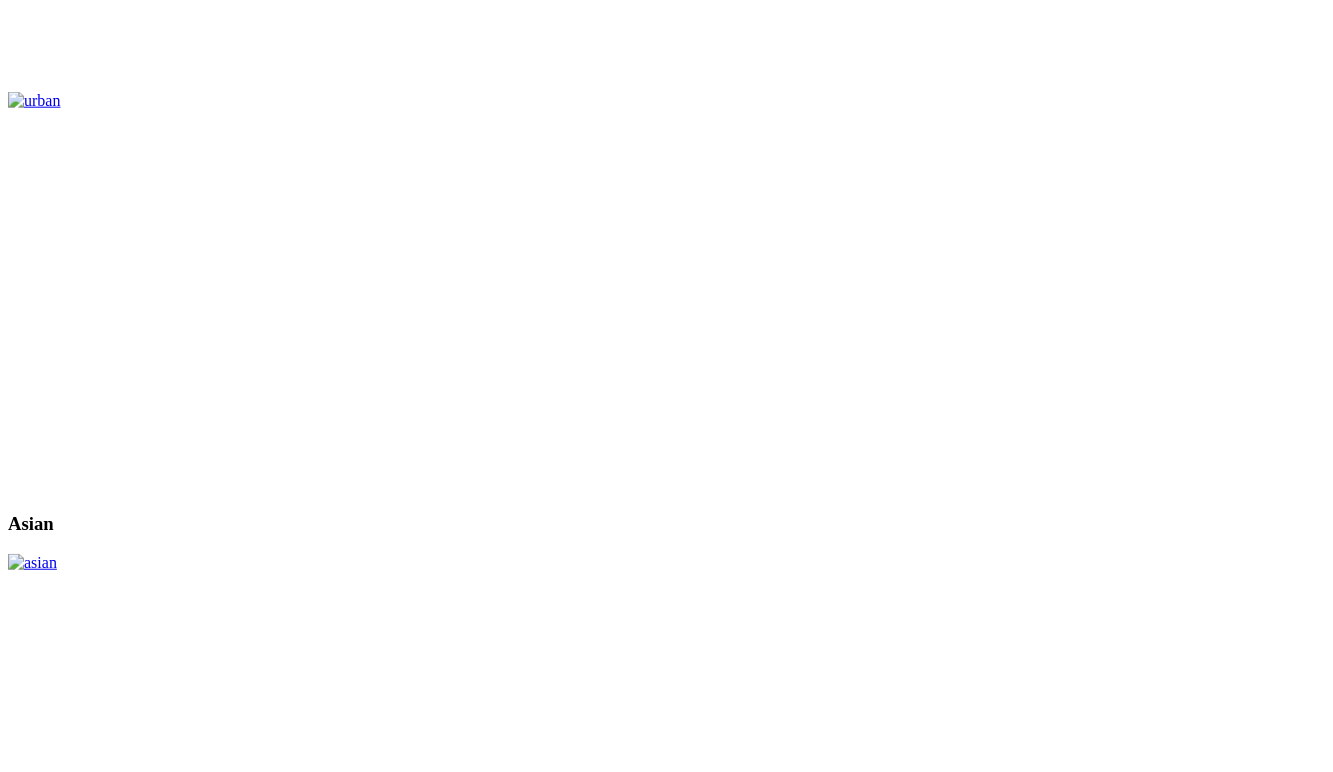 click on "Create a Design Board" at bounding box center [160, -7822] 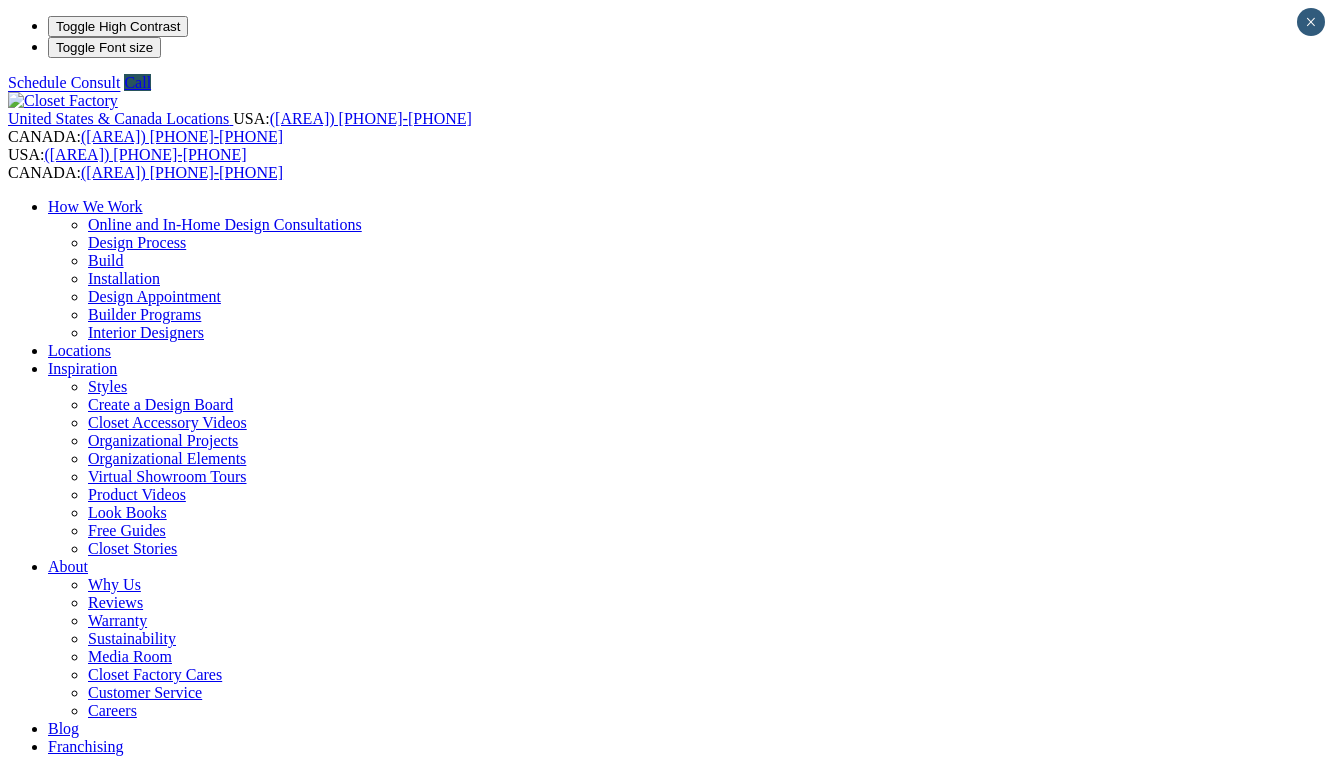 scroll, scrollTop: 0, scrollLeft: 0, axis: both 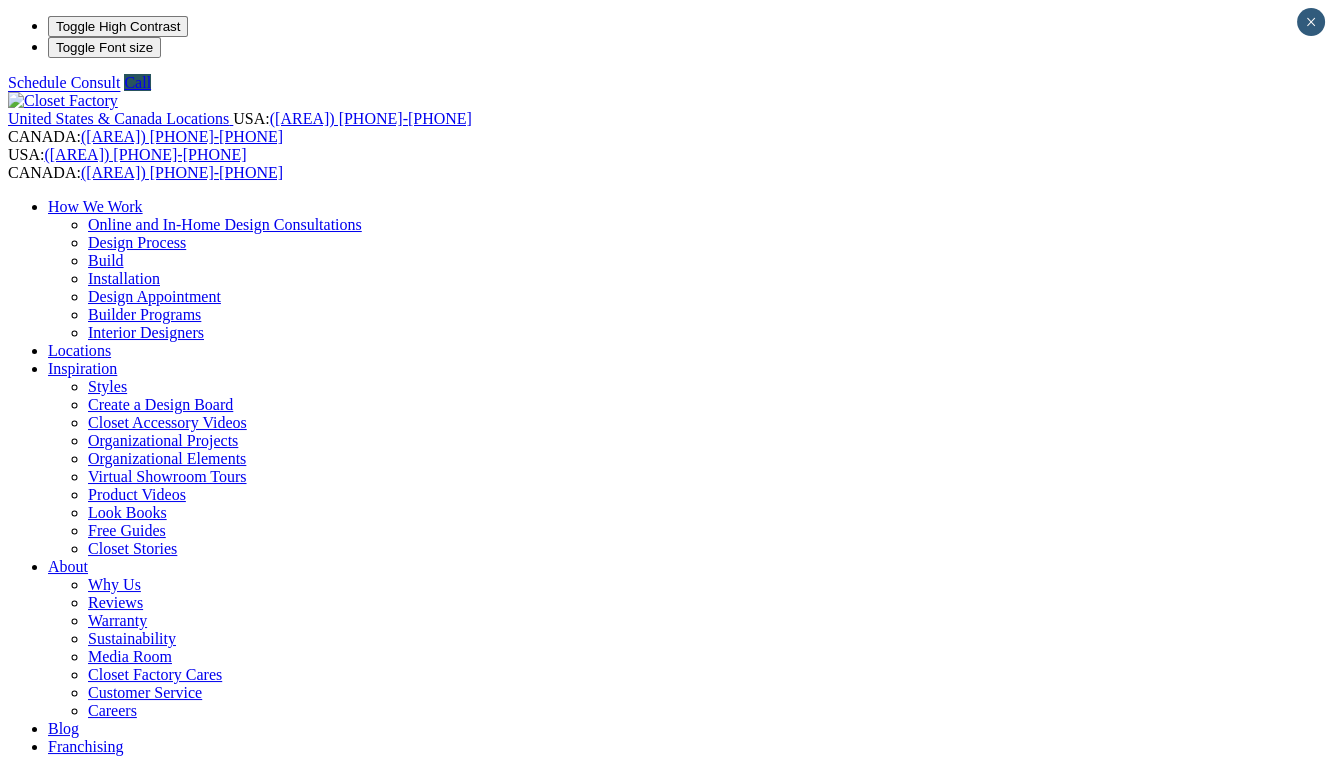 click on "Virtual Showroom Tours" at bounding box center [167, 476] 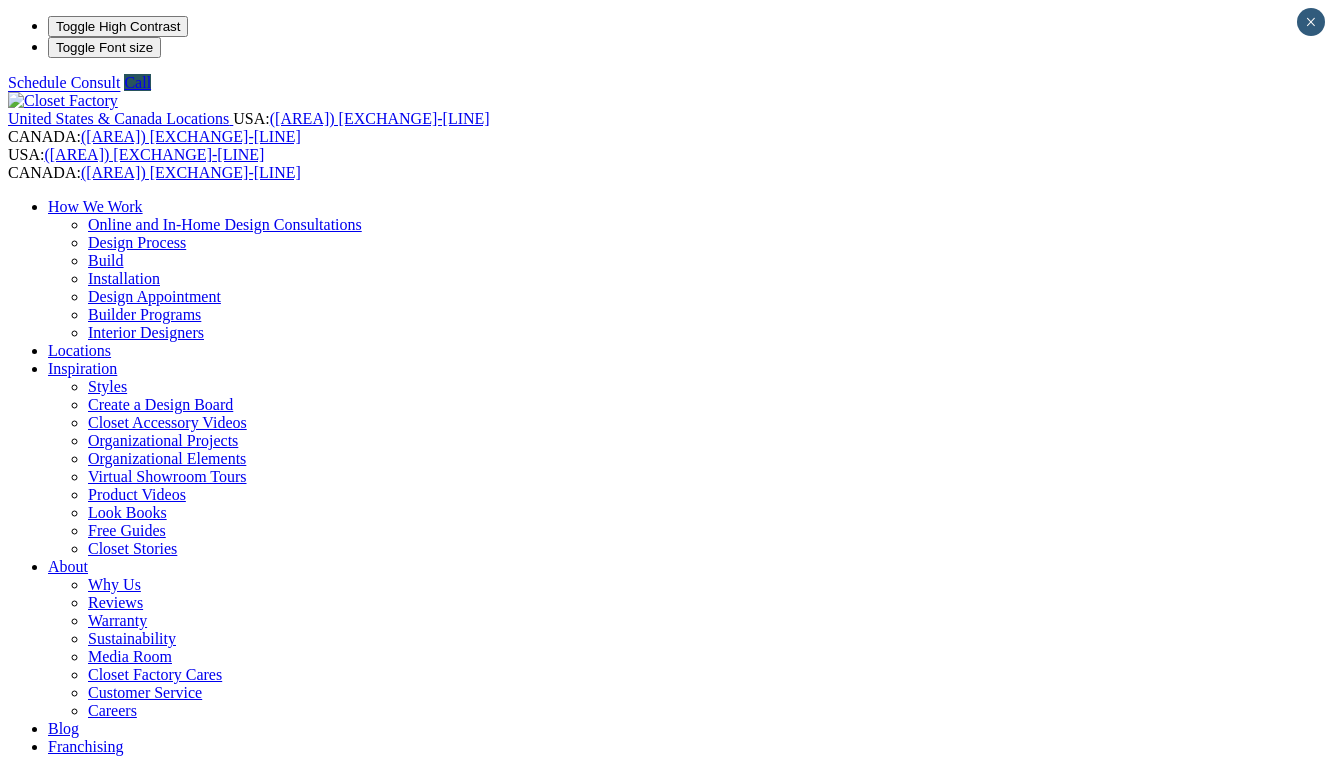 scroll, scrollTop: 0, scrollLeft: 0, axis: both 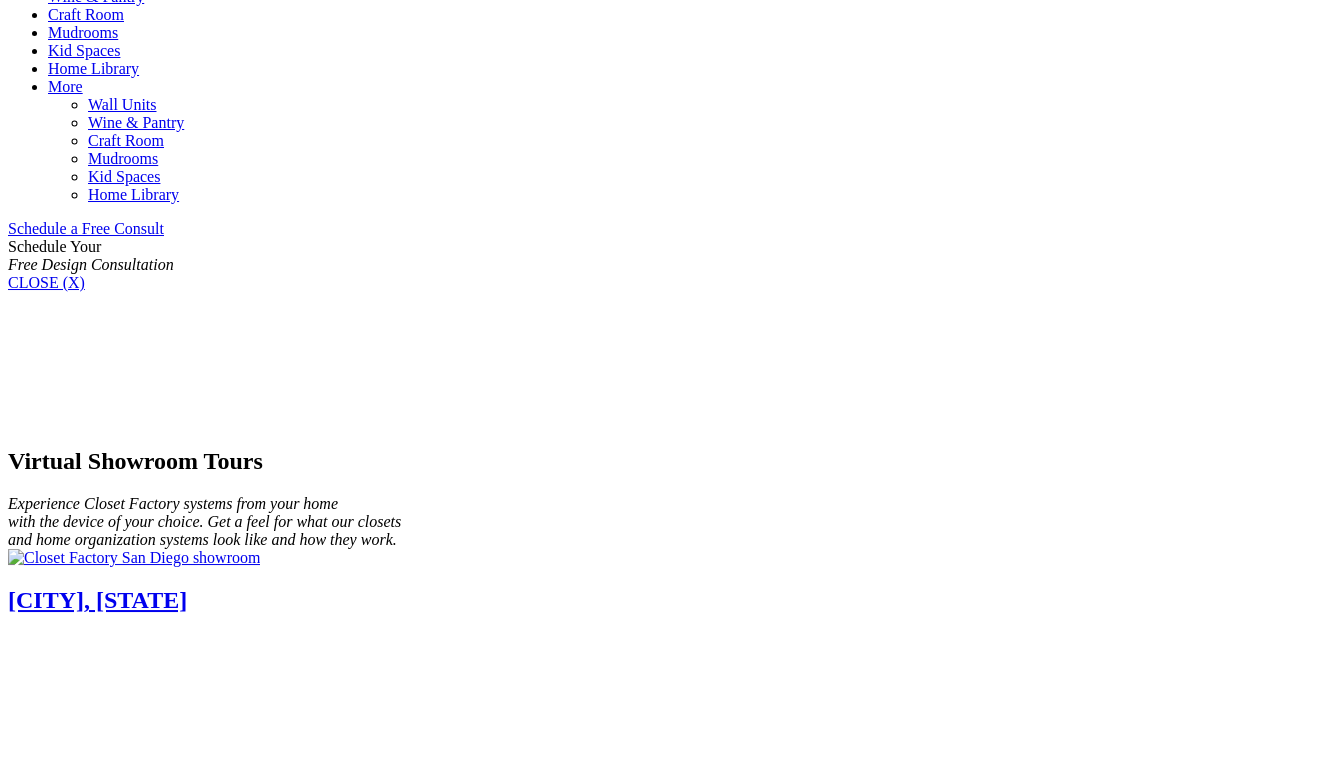 click on "2" at bounding box center [92, 3250] 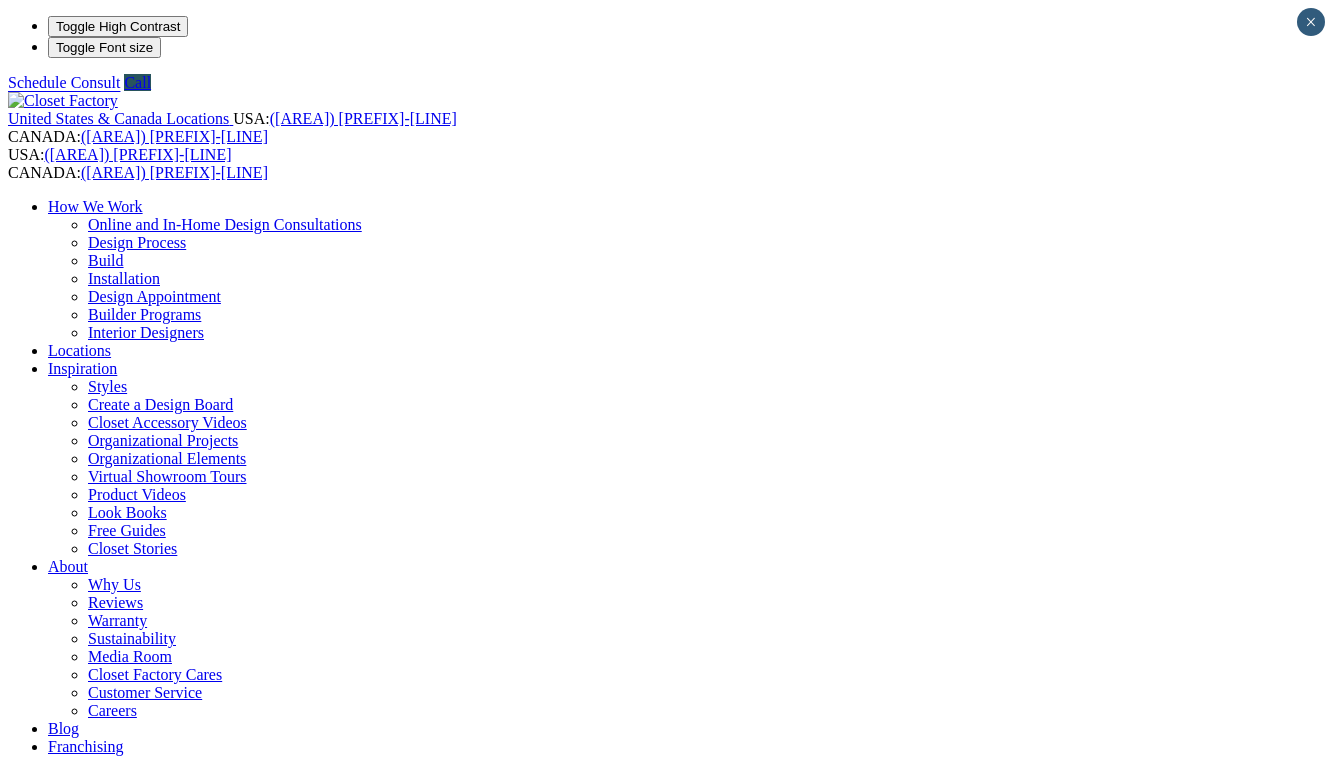 scroll, scrollTop: 0, scrollLeft: 0, axis: both 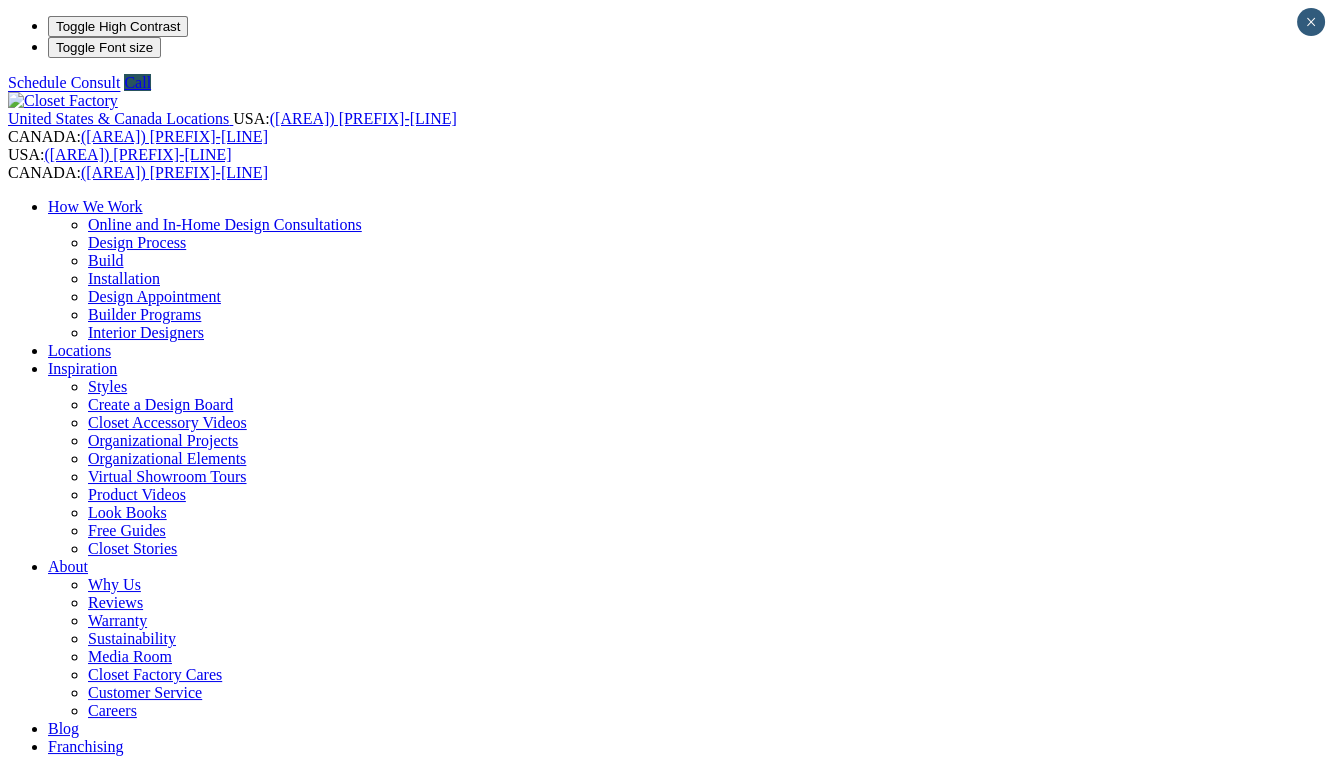 click on "Locations" at bounding box center (79, 350) 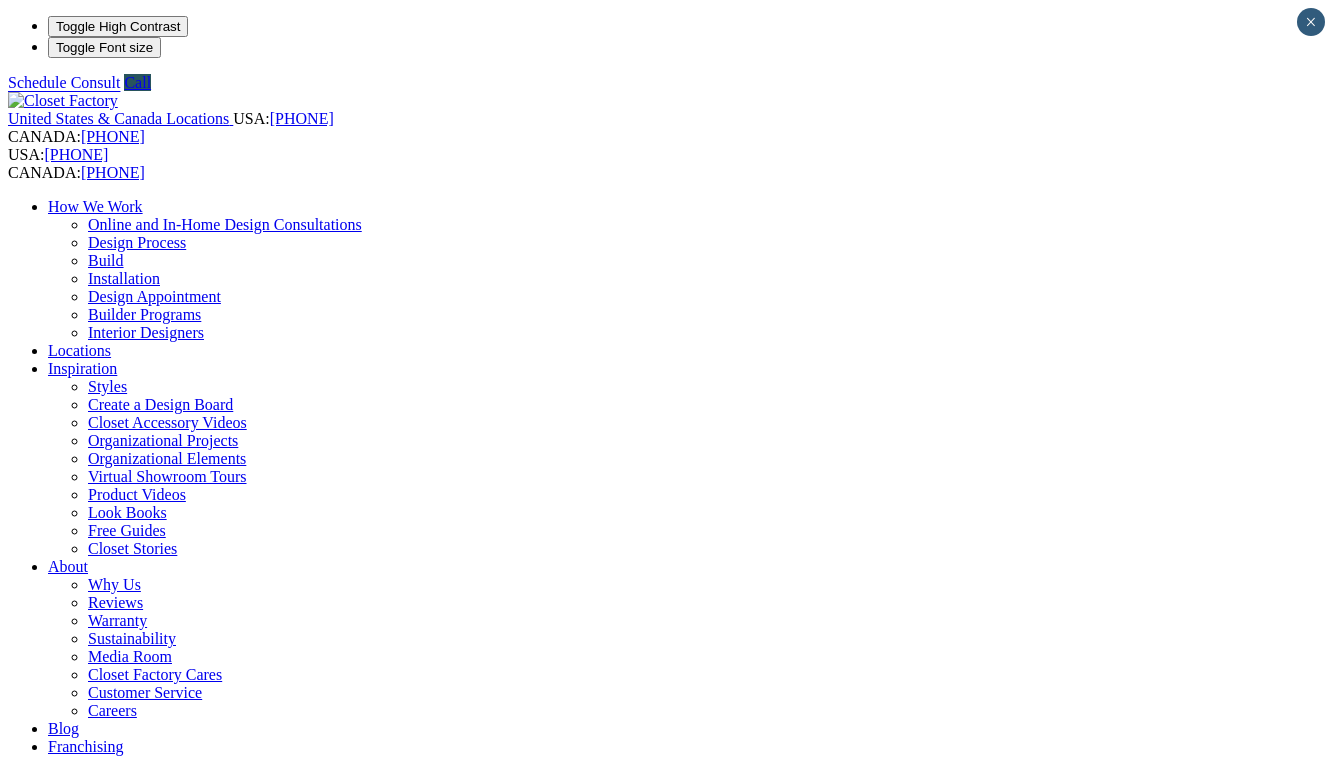 scroll, scrollTop: 0, scrollLeft: 0, axis: both 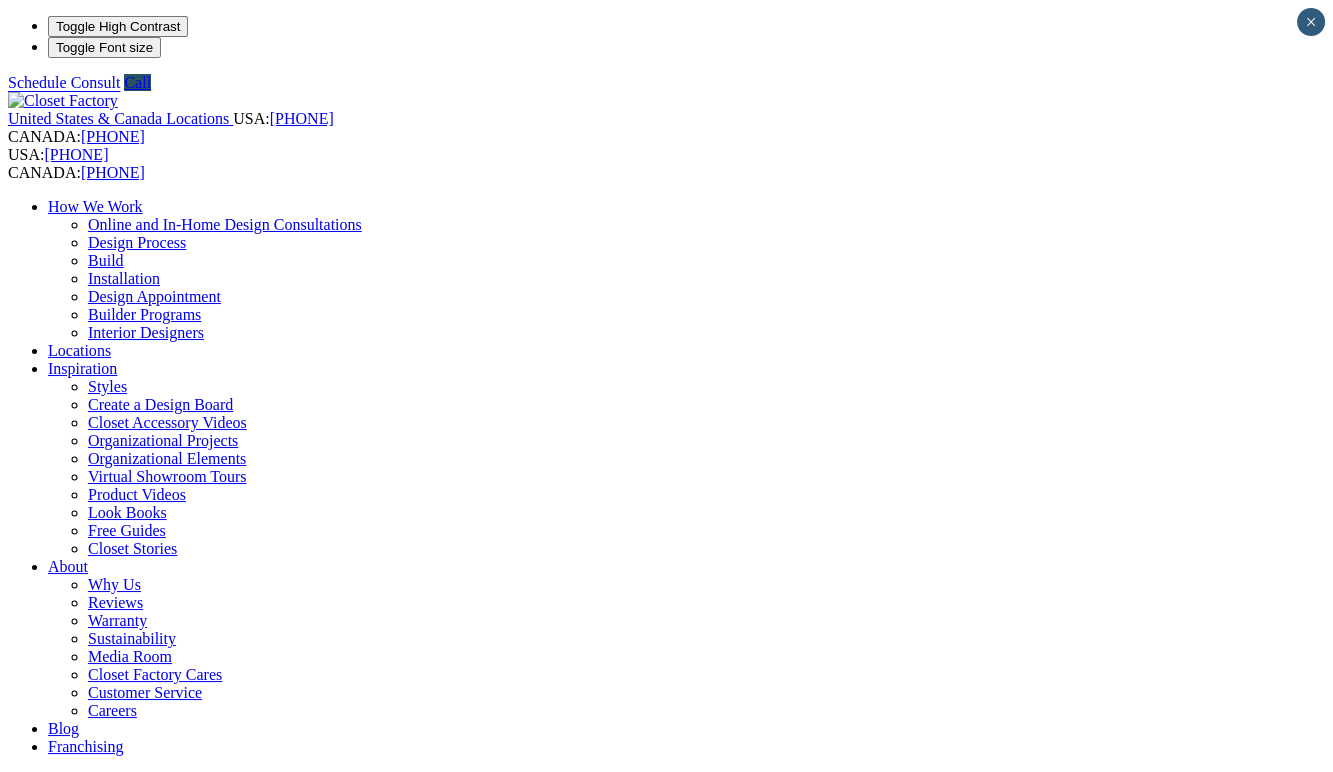 click at bounding box center [79, 1494] 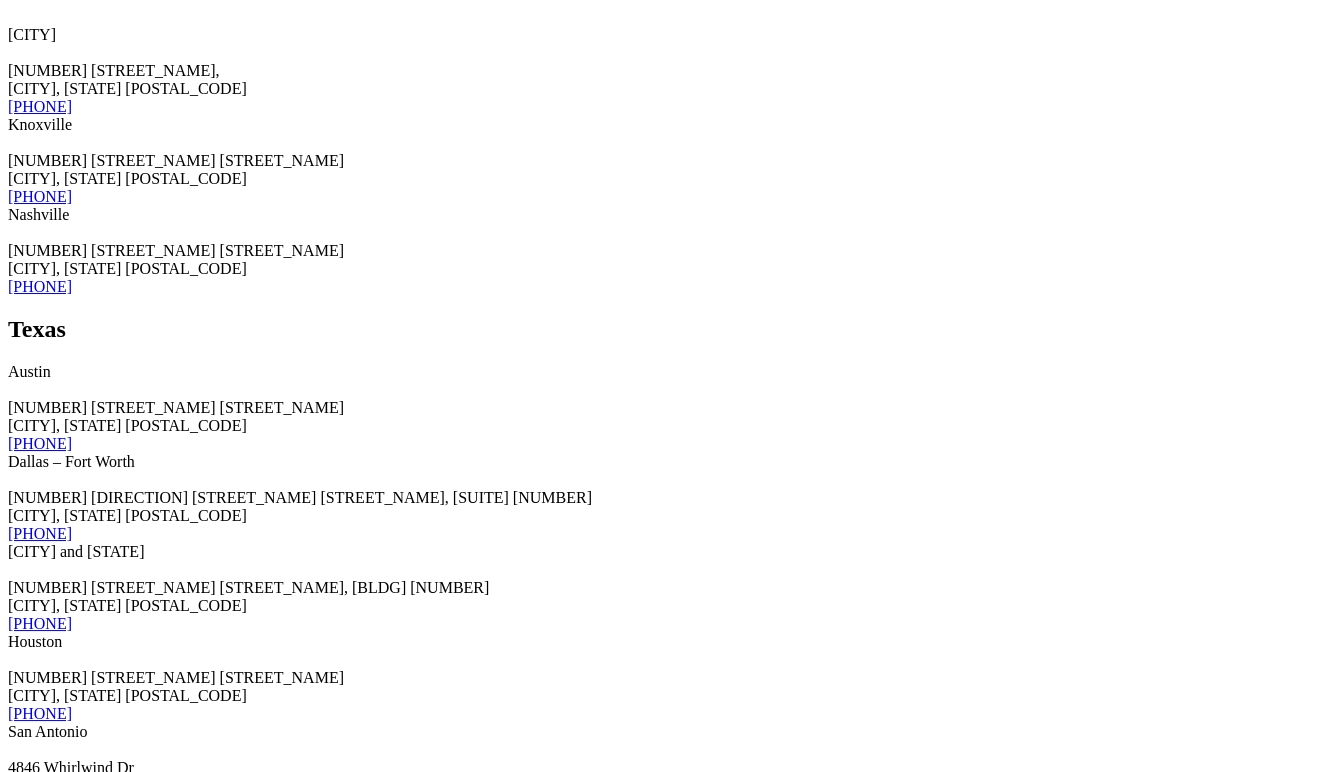 scroll, scrollTop: 9648, scrollLeft: 0, axis: vertical 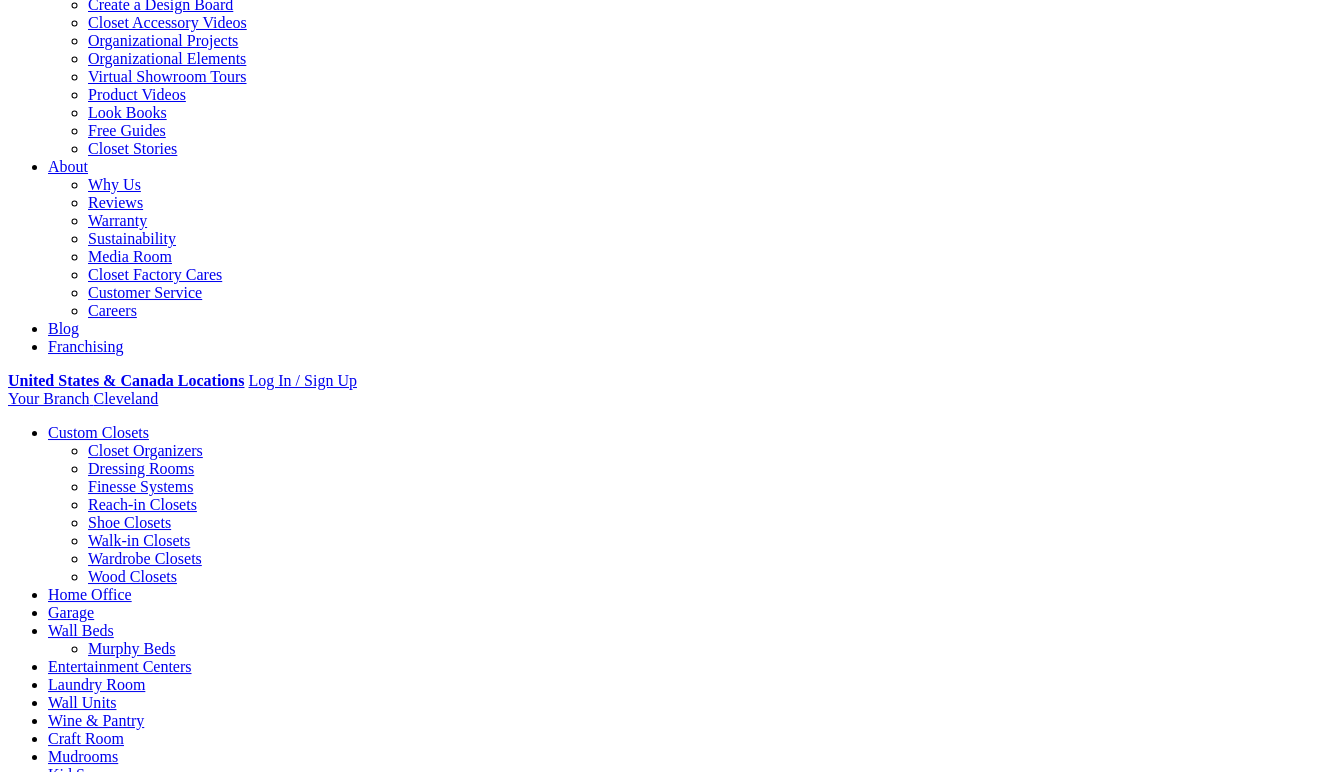 click on "Load More" at bounding box center (667, 13259) 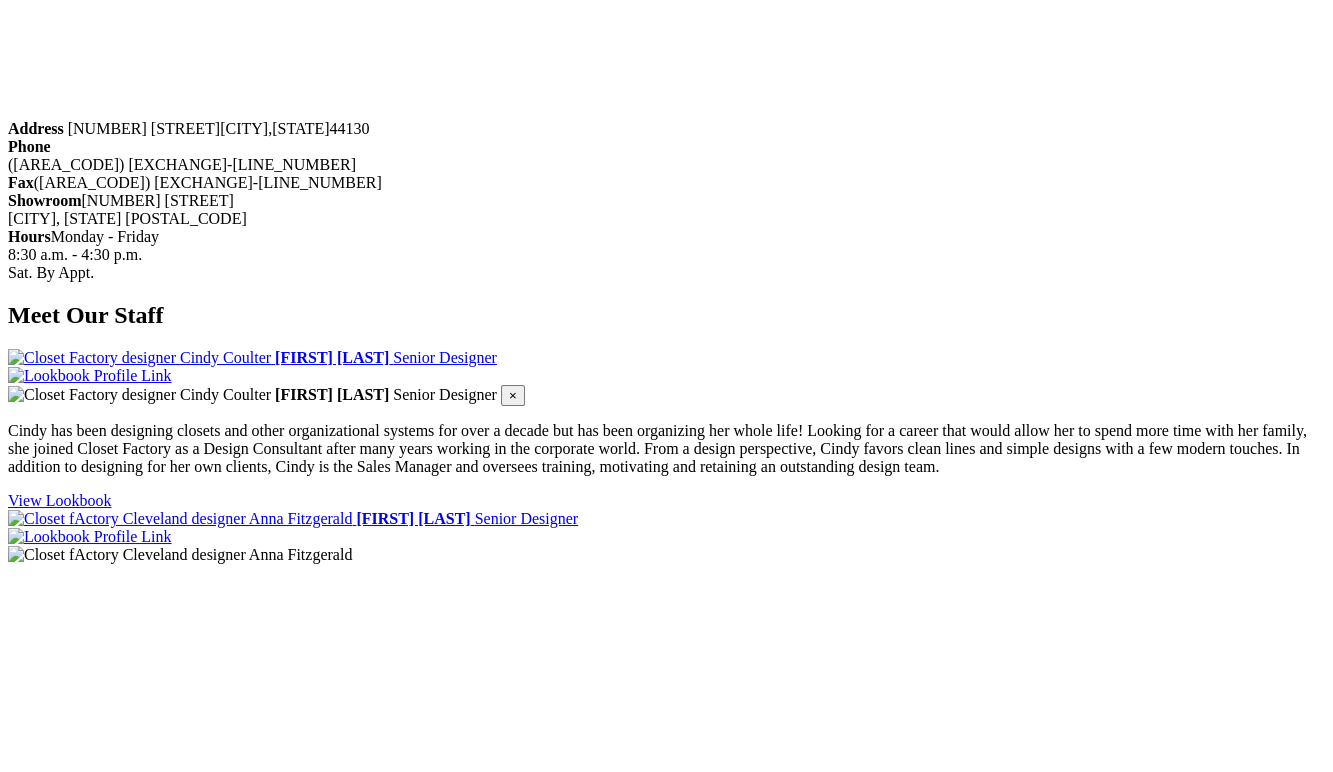 scroll, scrollTop: 2100, scrollLeft: 0, axis: vertical 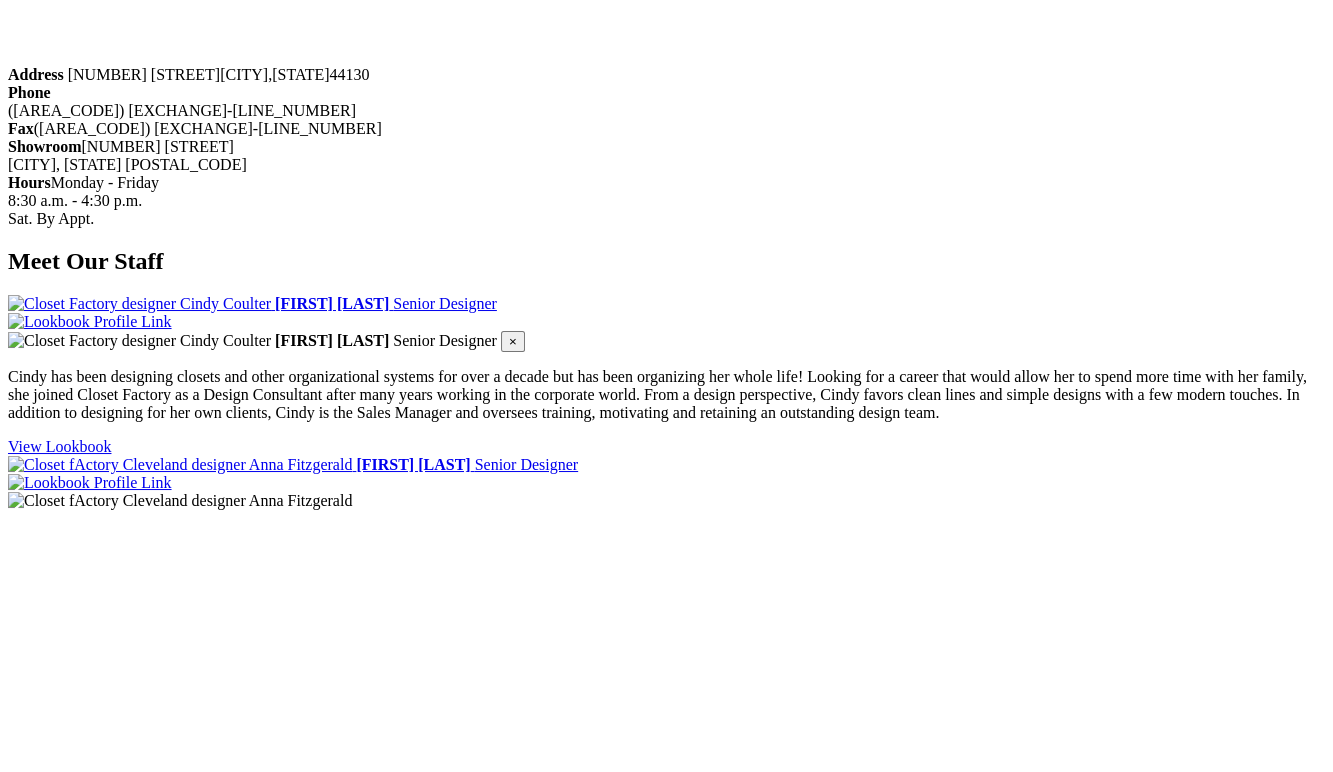 drag, startPoint x: 178, startPoint y: 415, endPoint x: 453, endPoint y: 415, distance: 275 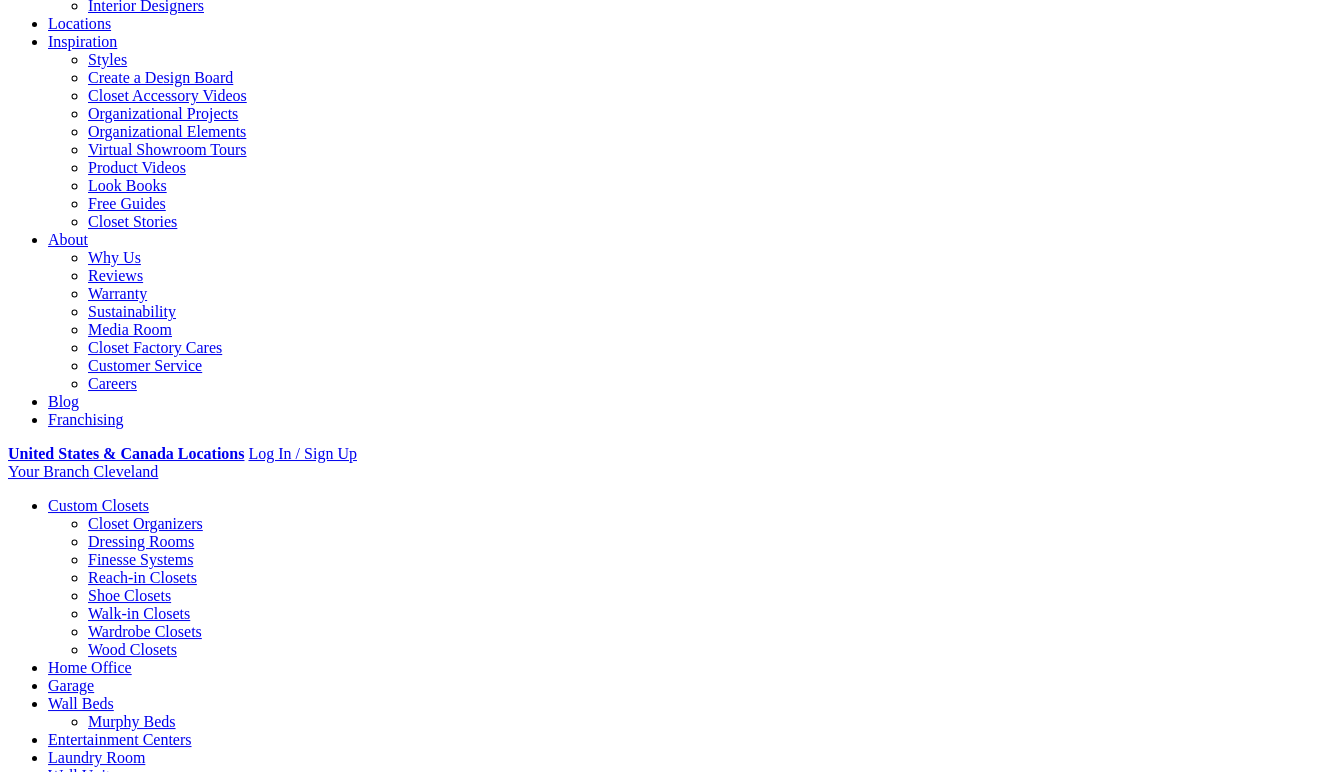scroll, scrollTop: 200, scrollLeft: 0, axis: vertical 